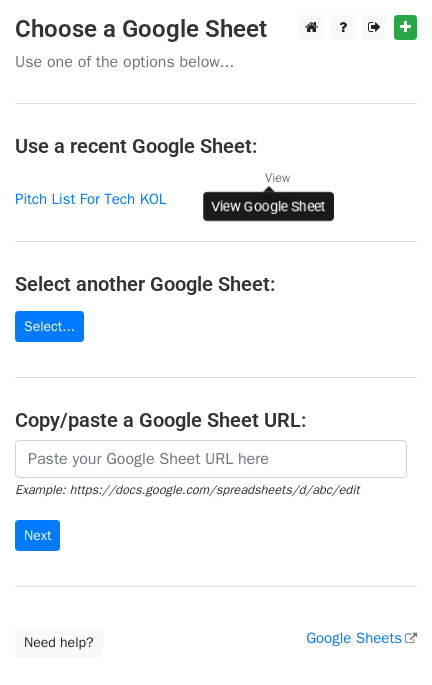 scroll, scrollTop: 0, scrollLeft: 0, axis: both 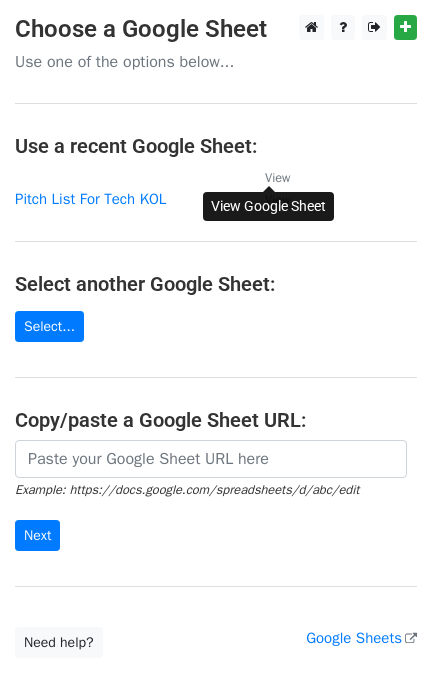 click on "View" at bounding box center (277, 178) 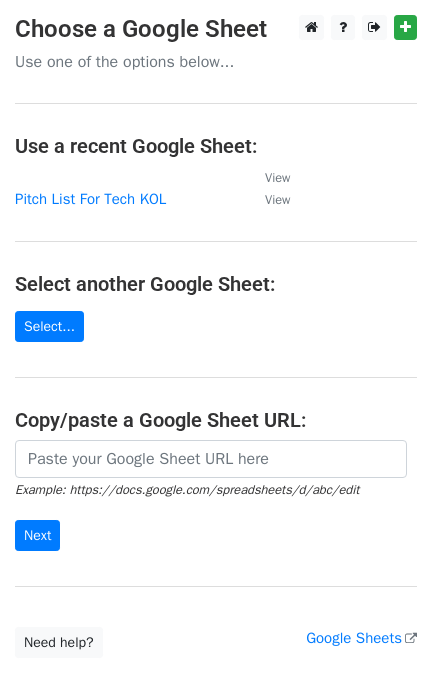 scroll, scrollTop: 0, scrollLeft: 0, axis: both 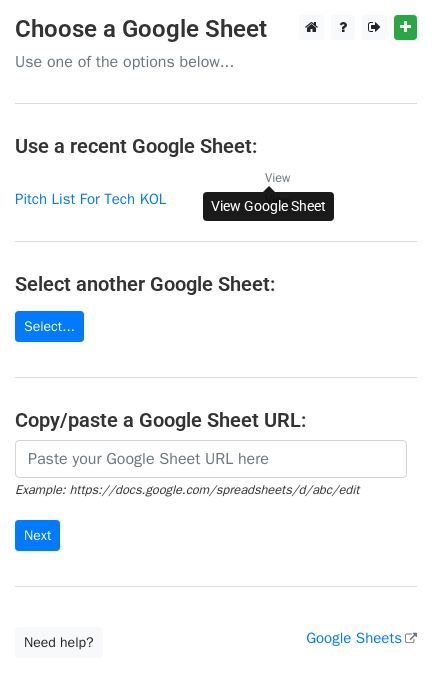 click on "View" at bounding box center (277, 178) 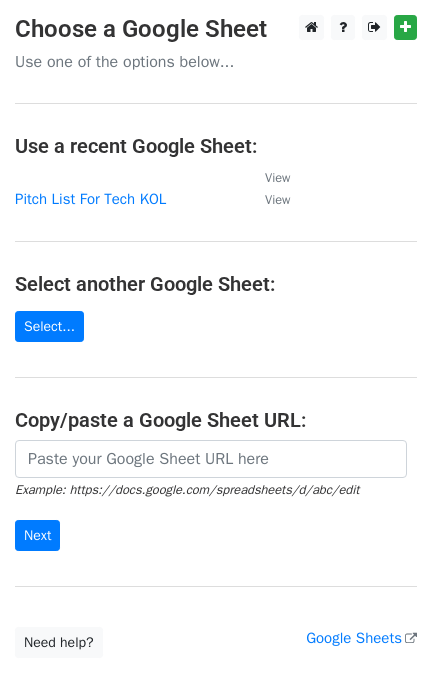 click at bounding box center [130, 177] 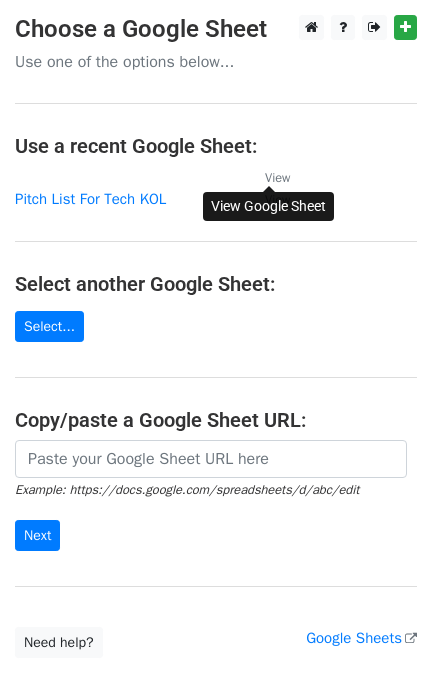 click on "View" at bounding box center [277, 178] 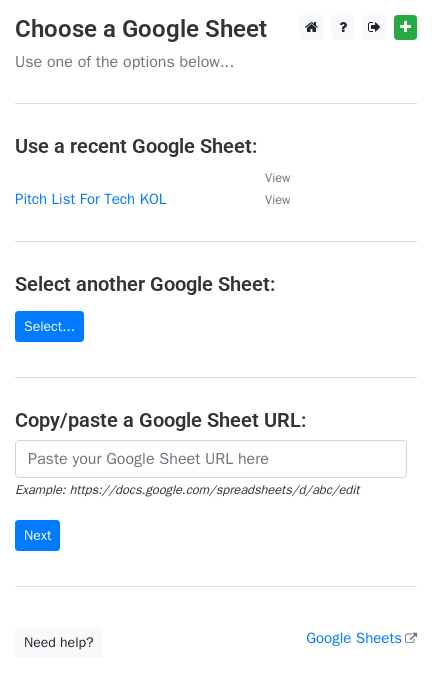 scroll, scrollTop: 0, scrollLeft: 0, axis: both 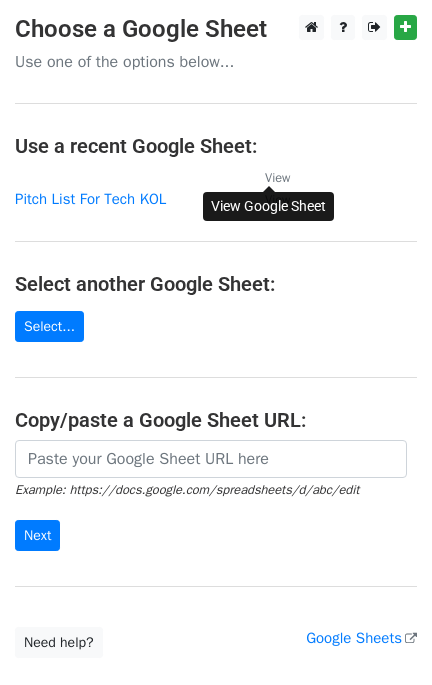 click on "View" at bounding box center (277, 178) 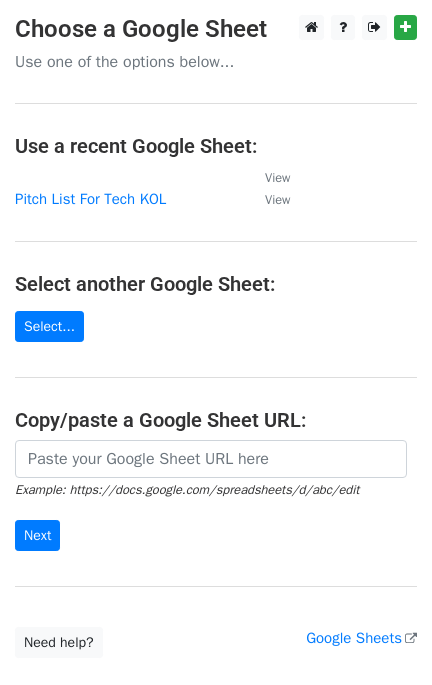 click at bounding box center [130, 177] 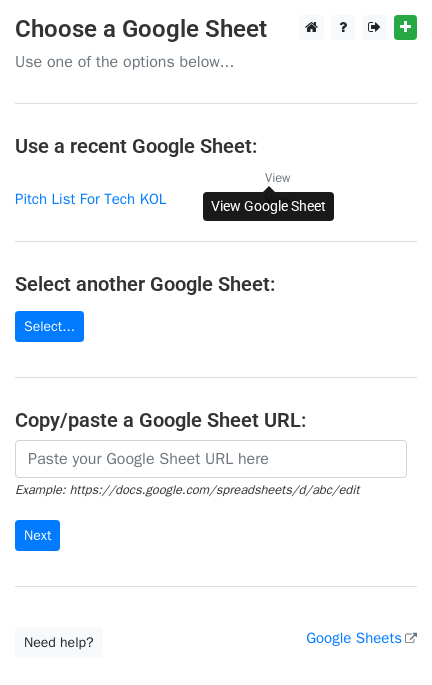 click on "View" at bounding box center [277, 178] 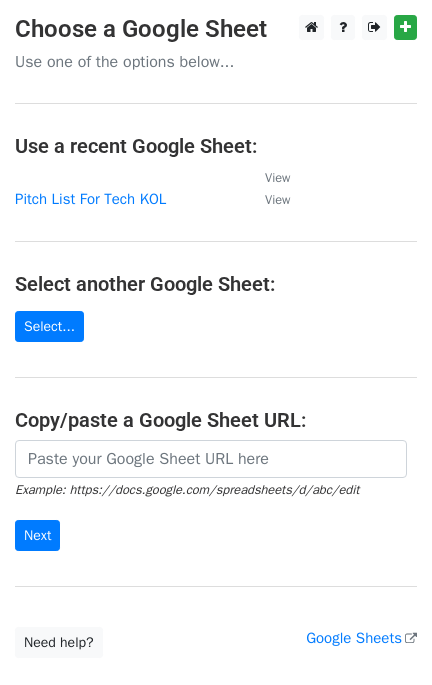 scroll, scrollTop: 0, scrollLeft: 0, axis: both 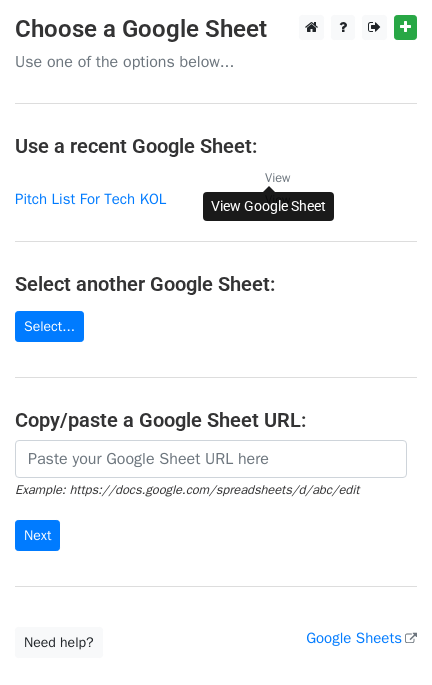 click on "View" at bounding box center [277, 178] 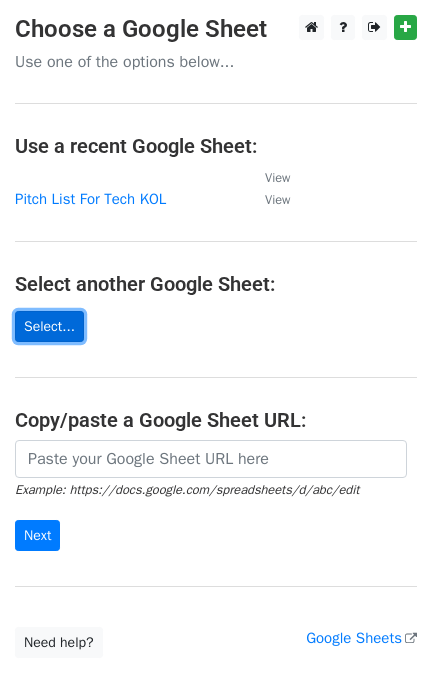 click on "Select..." at bounding box center [49, 326] 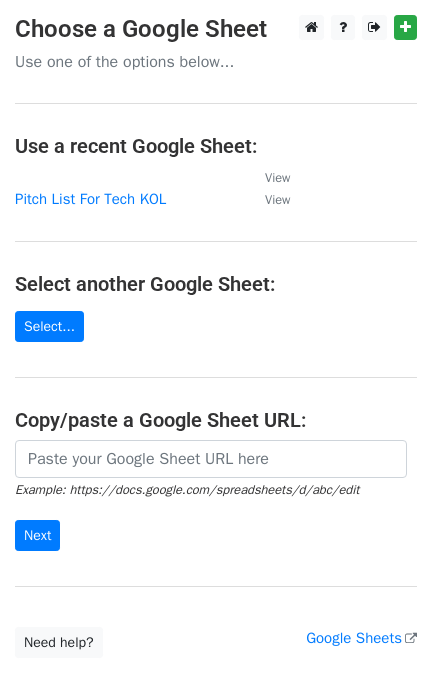 click at bounding box center [130, 177] 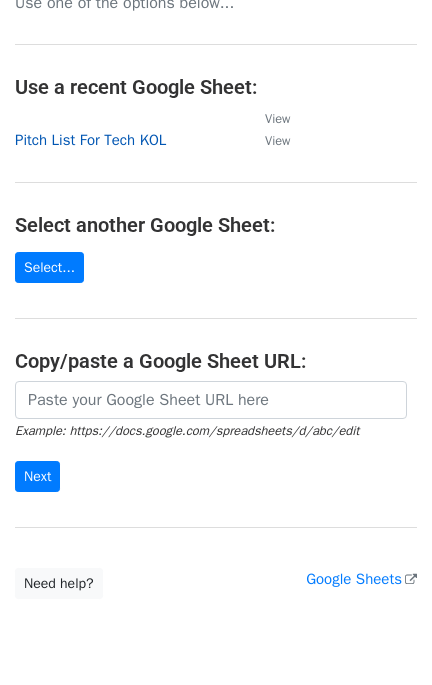 scroll, scrollTop: 0, scrollLeft: 0, axis: both 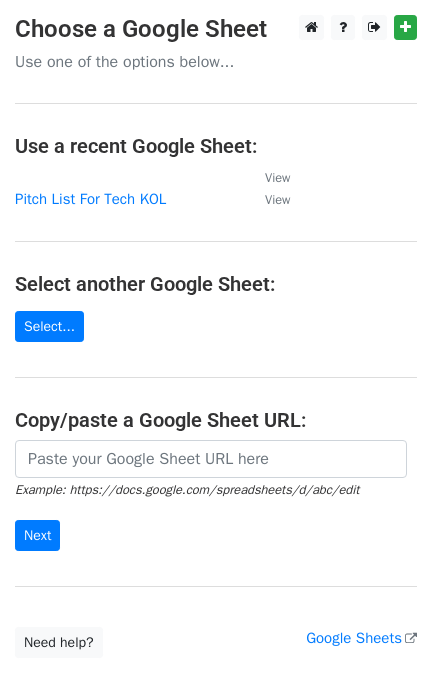 click at bounding box center (130, 177) 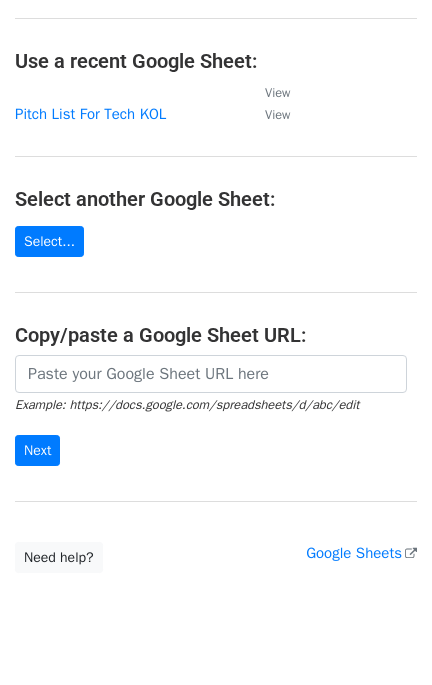 scroll, scrollTop: 130, scrollLeft: 0, axis: vertical 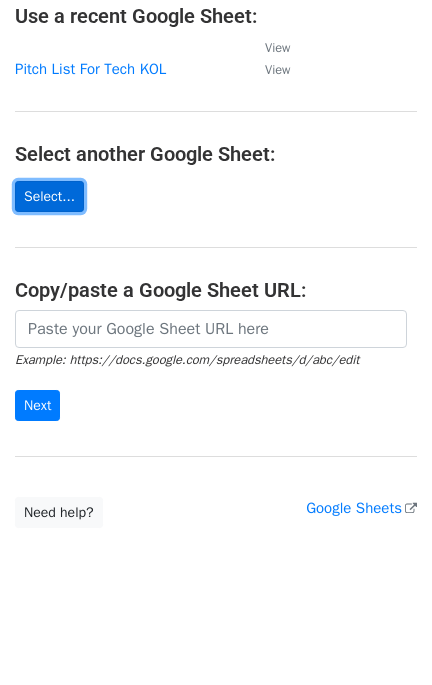 click on "Select..." at bounding box center (49, 196) 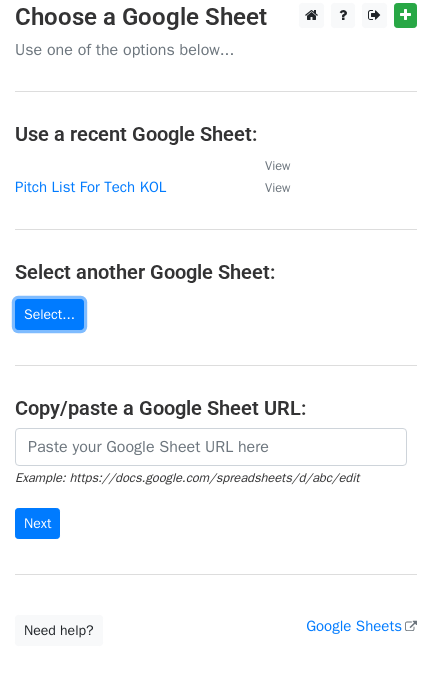 scroll, scrollTop: 0, scrollLeft: 0, axis: both 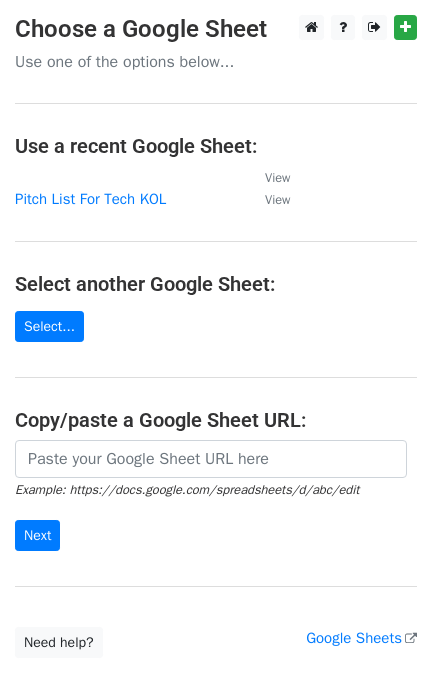click at bounding box center (130, 177) 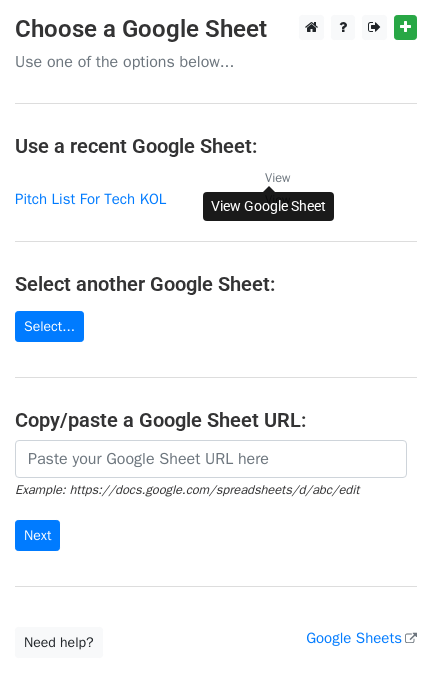 click on "View" at bounding box center [267, 177] 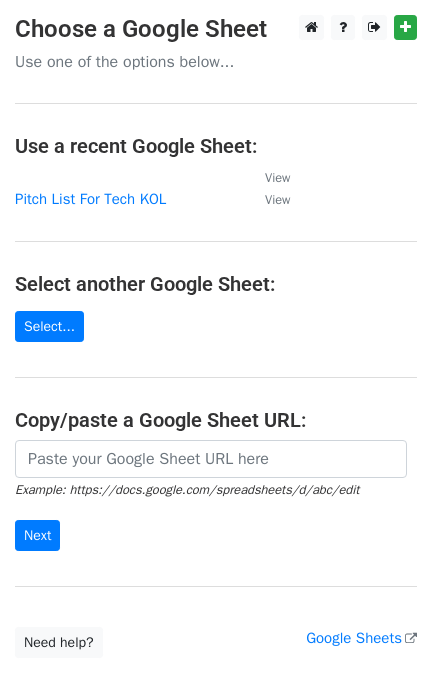 click at bounding box center [130, 177] 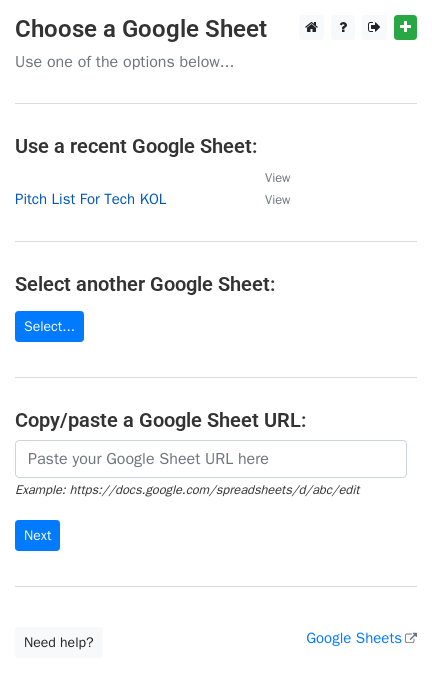 click on "Pitch List For Tech KOL" at bounding box center (90, 199) 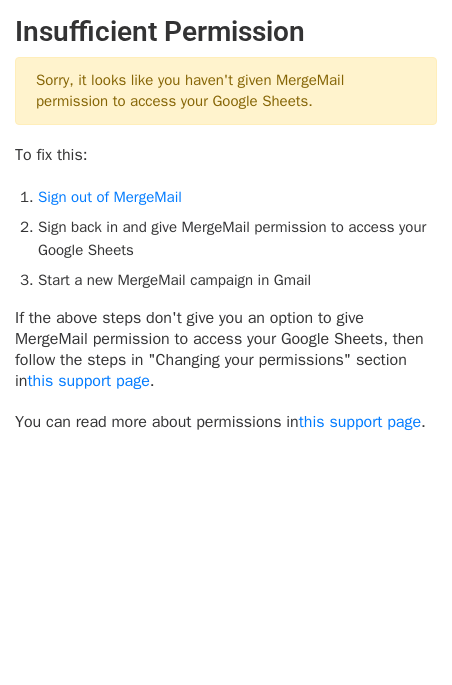 scroll, scrollTop: 0, scrollLeft: 0, axis: both 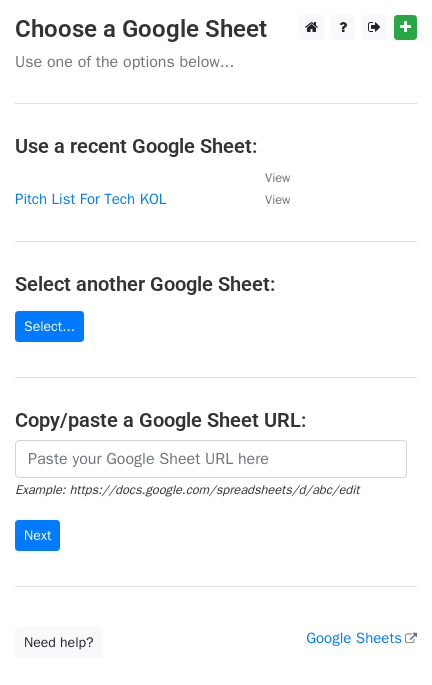 click at bounding box center (130, 177) 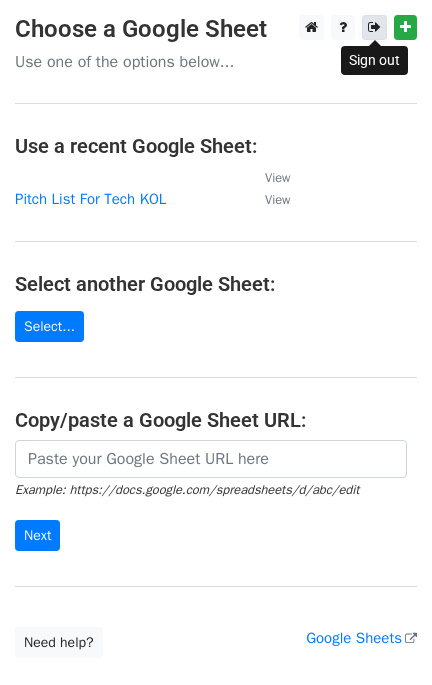 click at bounding box center [374, 27] 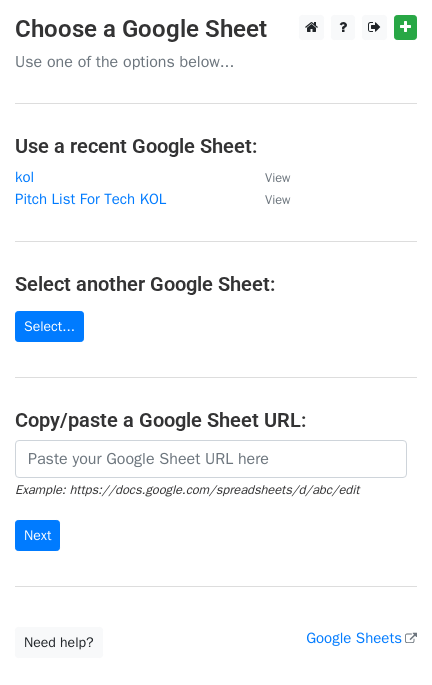 scroll, scrollTop: 0, scrollLeft: 0, axis: both 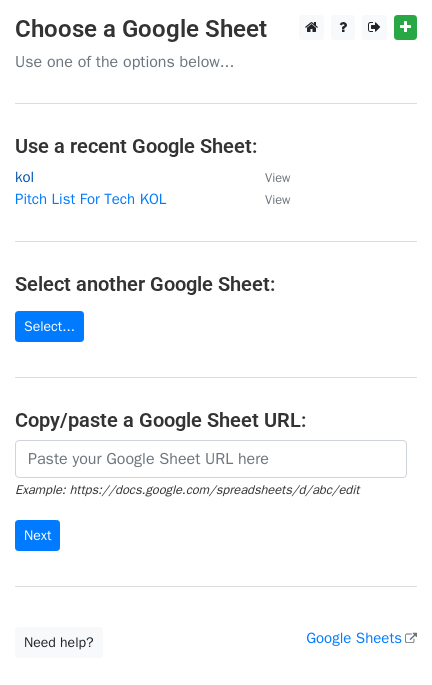 click on "kol" at bounding box center (24, 177) 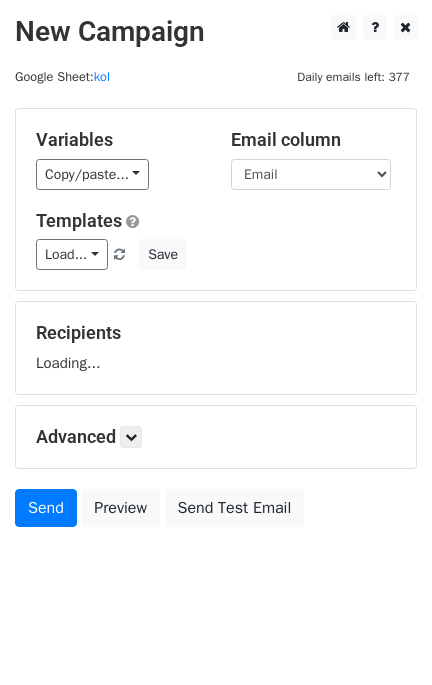 scroll, scrollTop: 0, scrollLeft: 0, axis: both 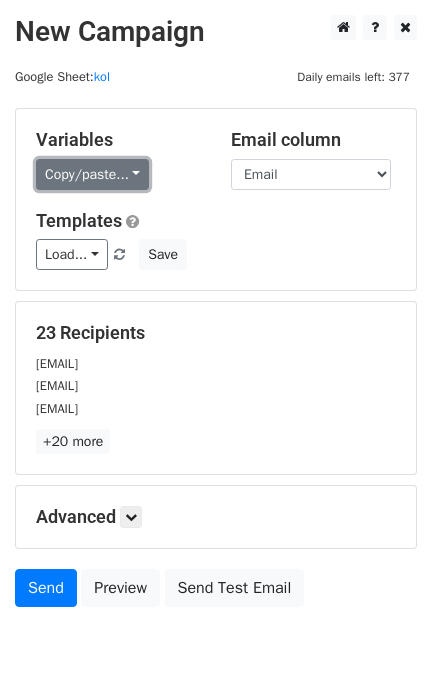 click on "Copy/paste..." at bounding box center (92, 174) 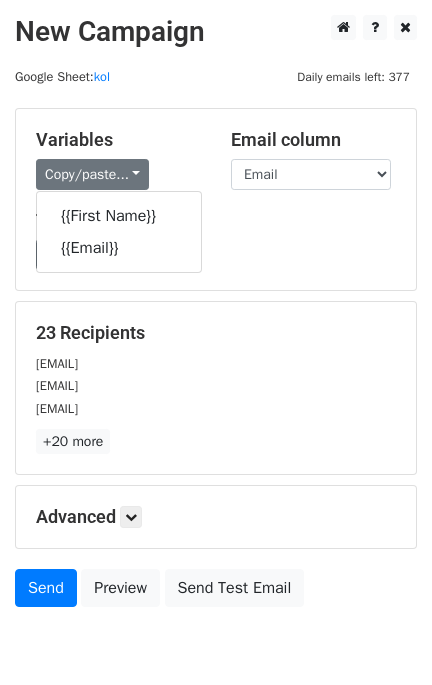 click on "Load...
D1 2
v1-真真
D1 5
D1 4
D1
V1邮件司司
V1-Thuraya
2
D1 12 Brush Head
D1对比视频
Pocket Air Pump_wheelchair
吹吹旧版
C2工具箱-司
3.6V直柄
Hoto Electric Spin Scrubber
12v
ESS-C1
清洁刷vl
C1清洁刷司司
清洁刷in
Save" at bounding box center (216, 254) 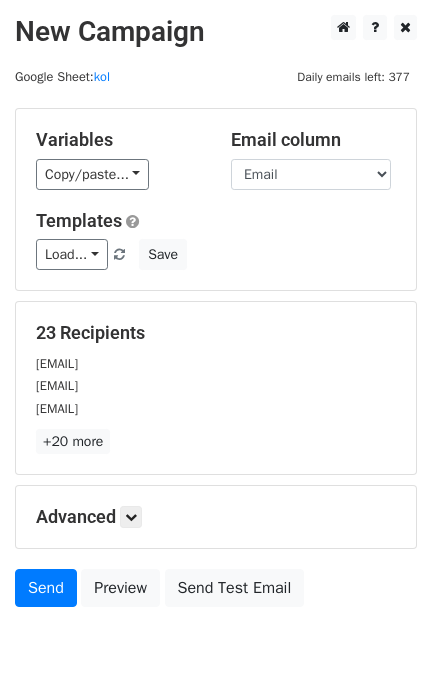 click on "Load...
D1 2
v1-真真
D1 5
D1 4
D1
V1邮件司司
V1-Thuraya
2
D1 12 Brush Head
D1对比视频
Pocket Air Pump_wheelchair
吹吹旧版
C2工具箱-司
3.6V直柄
Hoto Electric Spin Scrubber
12v
ESS-C1
清洁刷vl
C1清洁刷司司
清洁刷in" at bounding box center (82, 254) 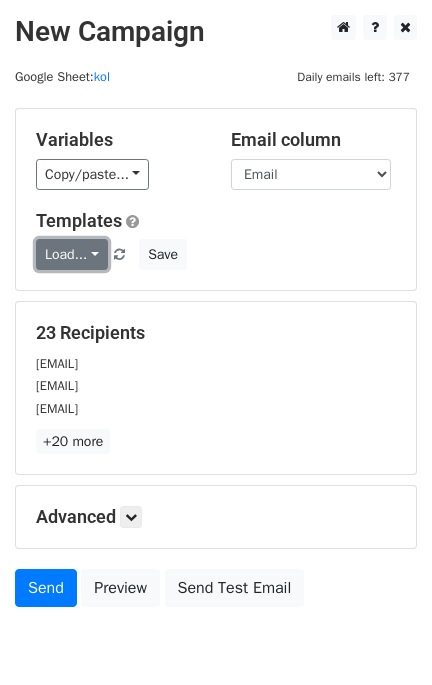 click on "Load..." at bounding box center [72, 254] 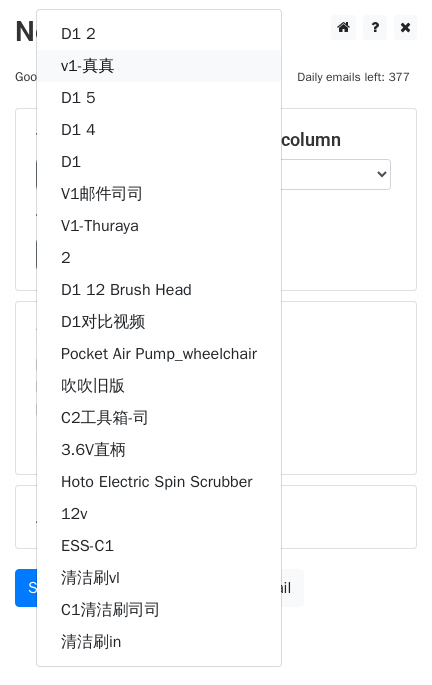 click on "v1-真真" at bounding box center [159, 66] 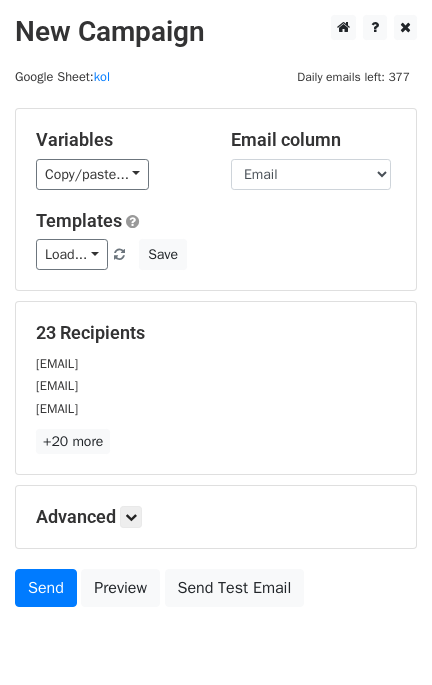 scroll, scrollTop: 90, scrollLeft: 0, axis: vertical 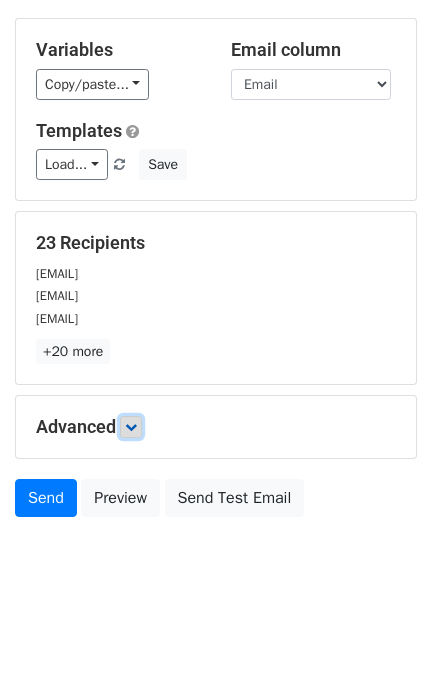 click at bounding box center (131, 427) 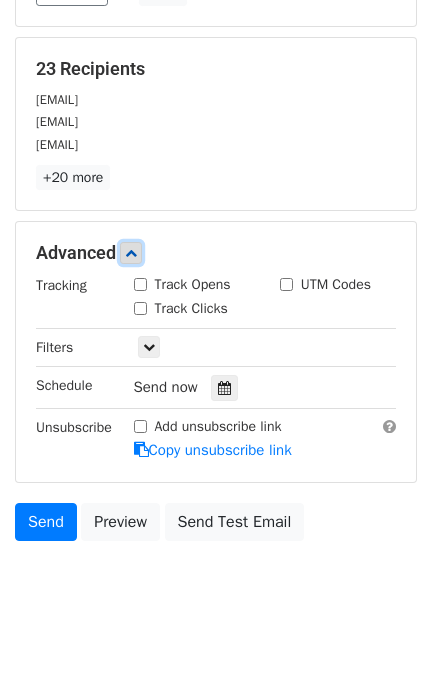 scroll, scrollTop: 285, scrollLeft: 0, axis: vertical 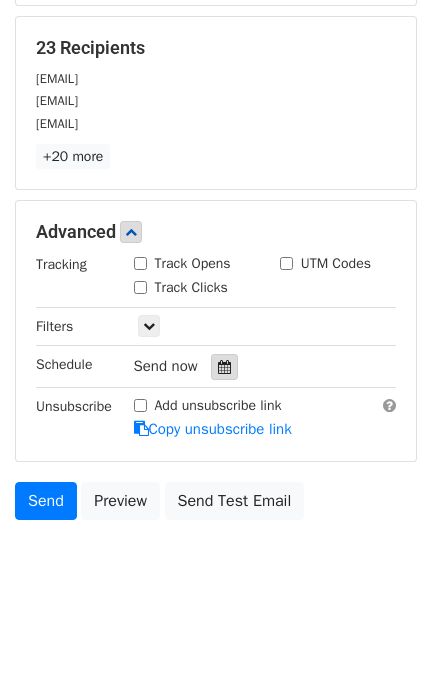 click at bounding box center [224, 367] 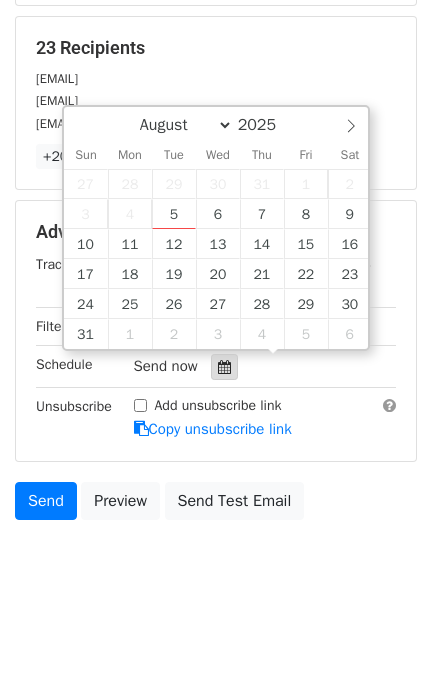 click at bounding box center (224, 367) 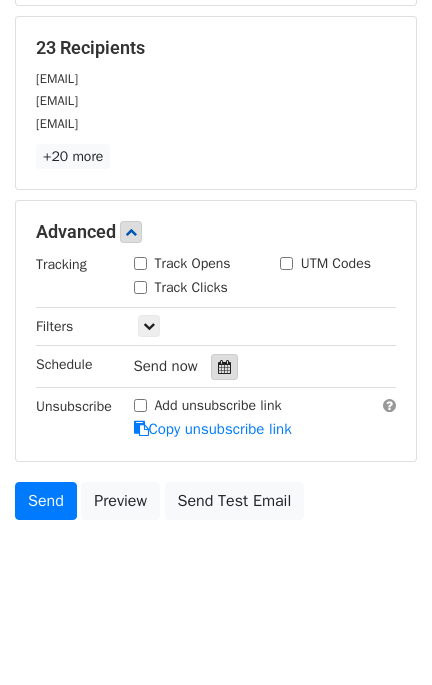 click at bounding box center [224, 367] 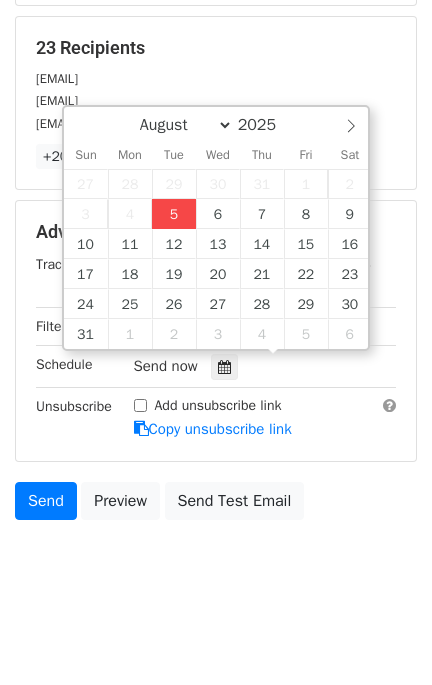 type on "[DATE] [TIME]" 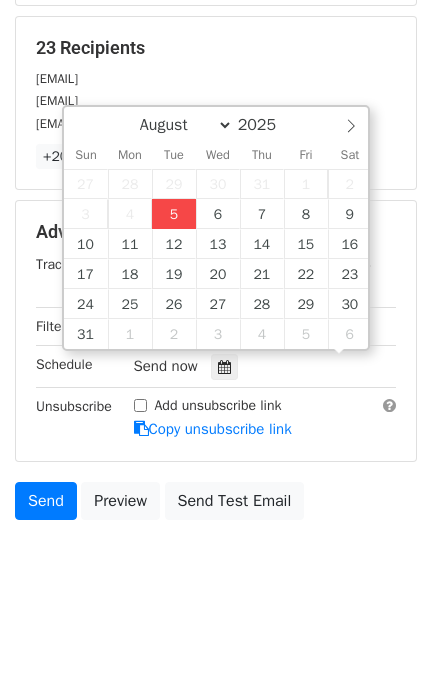 scroll, scrollTop: 0, scrollLeft: 0, axis: both 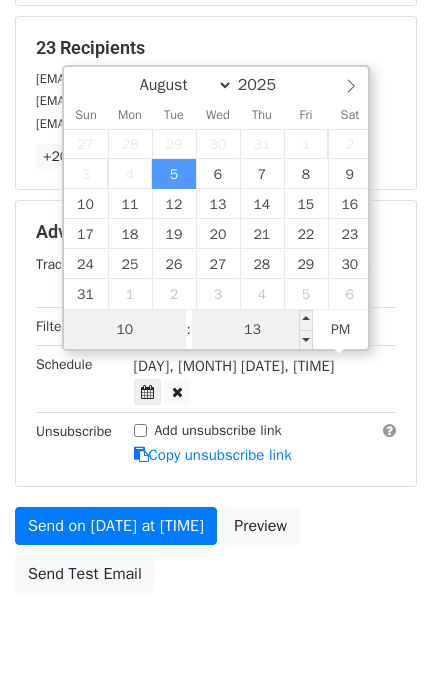 type on "10" 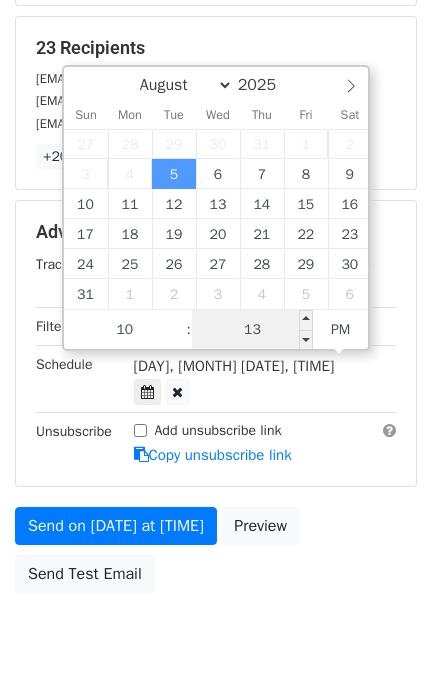 type on "[DATE] [TIME]" 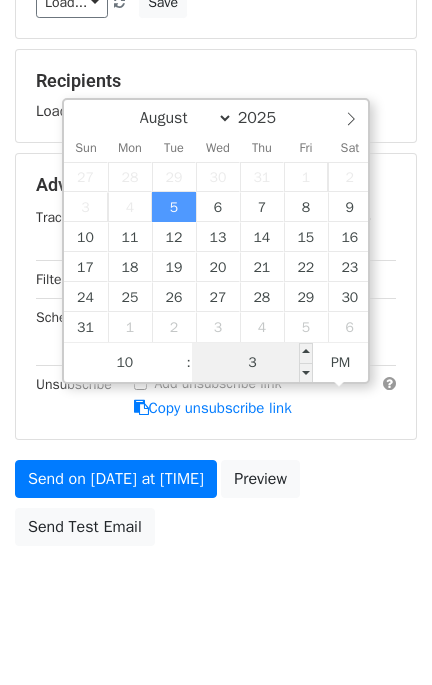 type on "30" 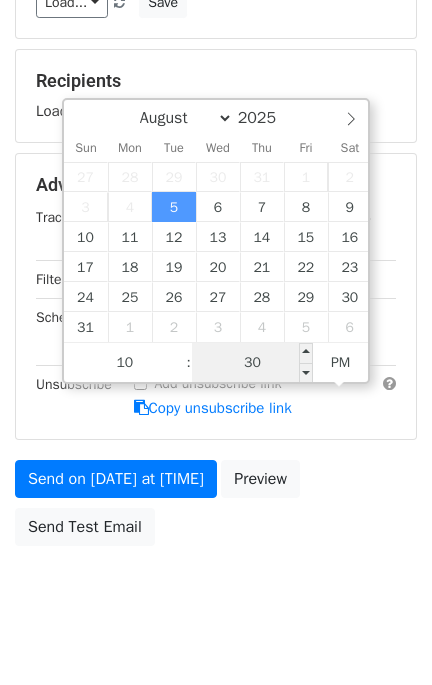 scroll, scrollTop: 285, scrollLeft: 0, axis: vertical 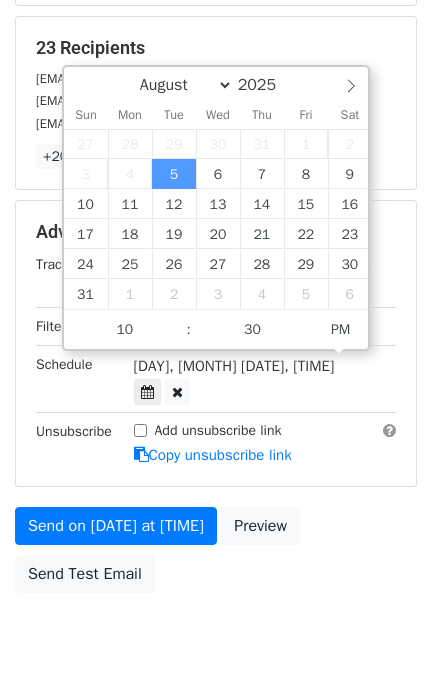 type on "[DATE] [TIME]" 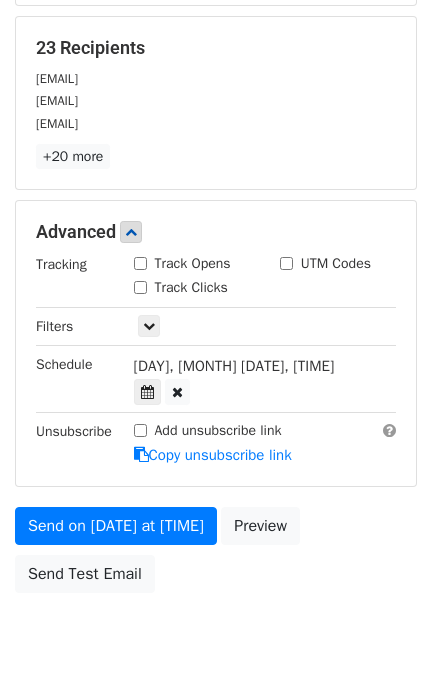 click on "[FIRST] [EMAIL] [FIRST] [EMAIL] [FIRST] [EMAIL] [FIRST] [EMAIL] [FIRST] [EMAIL] [FIRST] [EMAIL] [FIRST] [EMAIL] [FIRST] [EMAIL] [FIRST] [EMAIL] [FIRST] [EMAIL] [FIRST] [EMAIL] [FIRST] [EMAIL]" at bounding box center [216, 213] 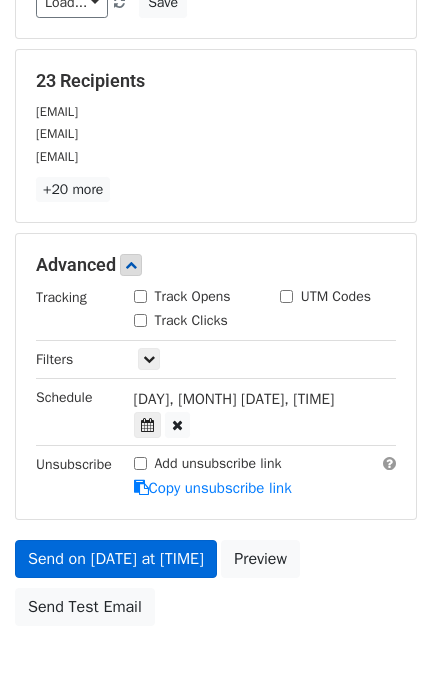 scroll, scrollTop: 285, scrollLeft: 0, axis: vertical 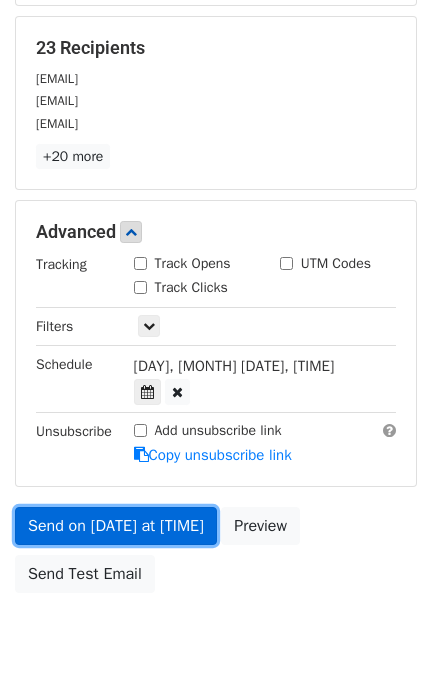 click on "Send on [DATE] at [TIME]" at bounding box center (116, 526) 